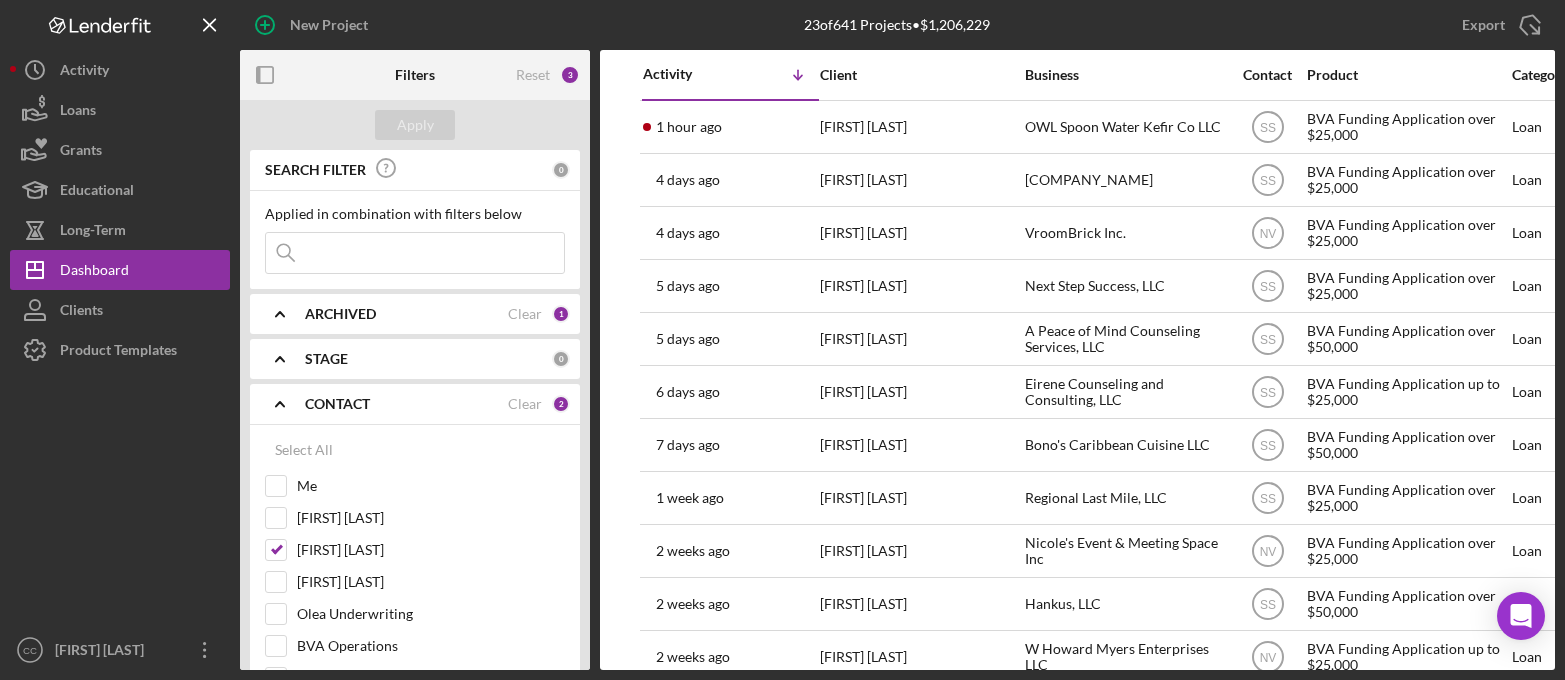 scroll, scrollTop: 0, scrollLeft: 0, axis: both 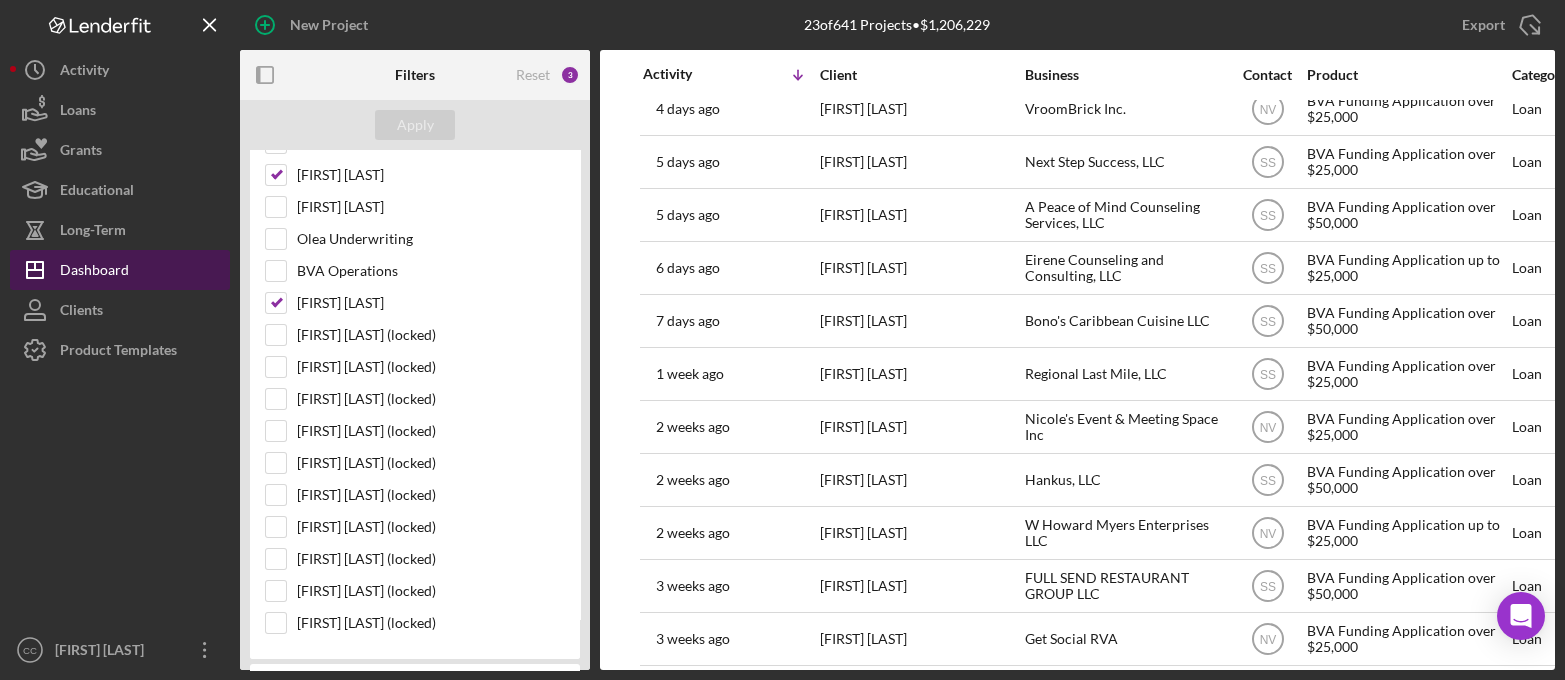 click on "Dashboard" at bounding box center (94, 272) 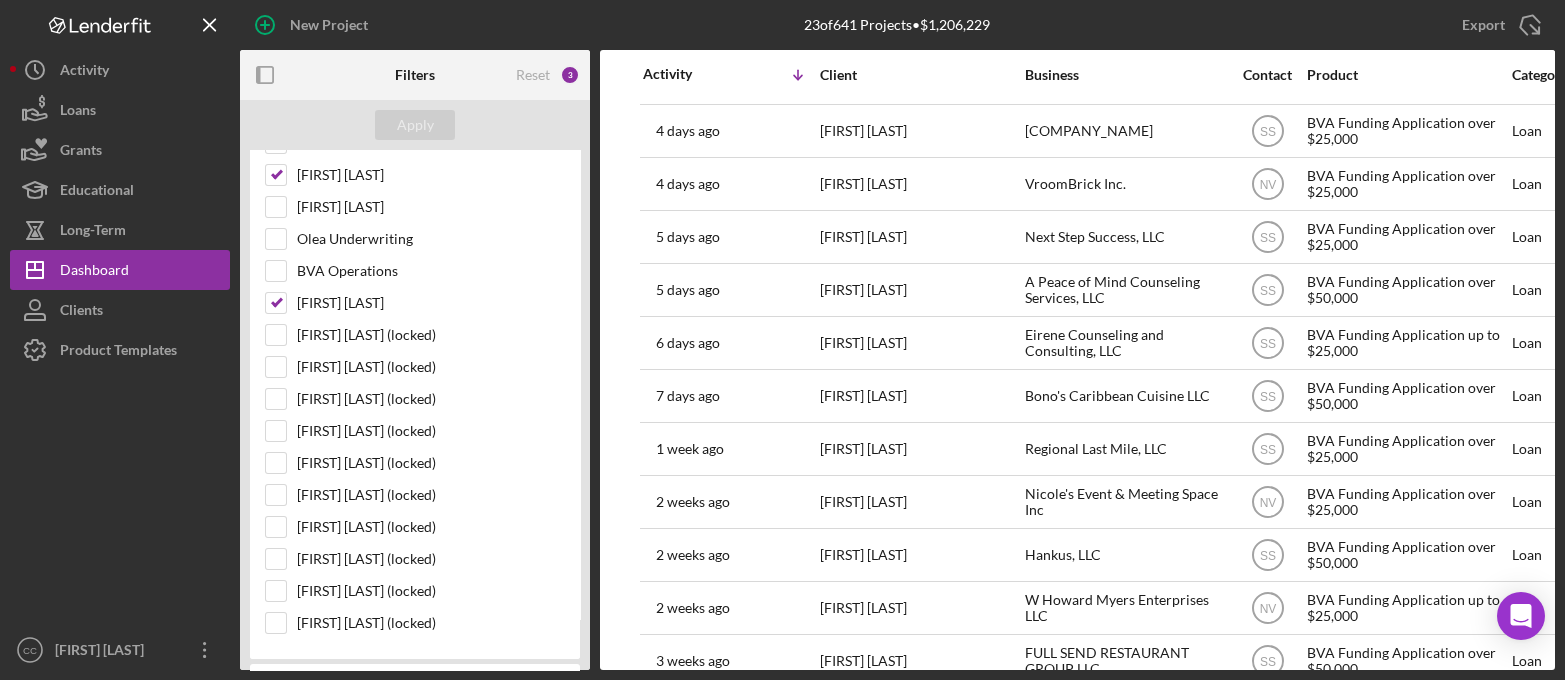 scroll, scrollTop: 0, scrollLeft: 0, axis: both 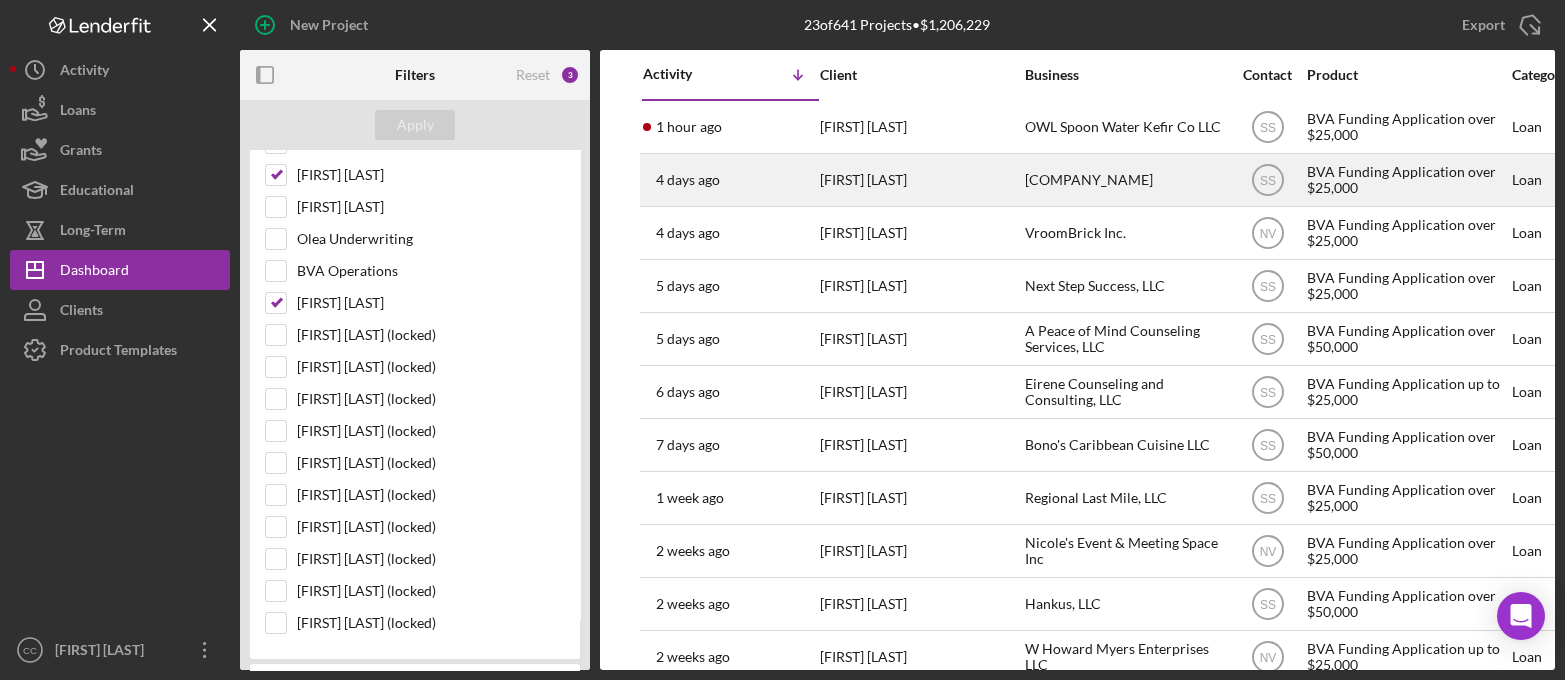 click on "[COMPANY_NAME]" at bounding box center [1125, 180] 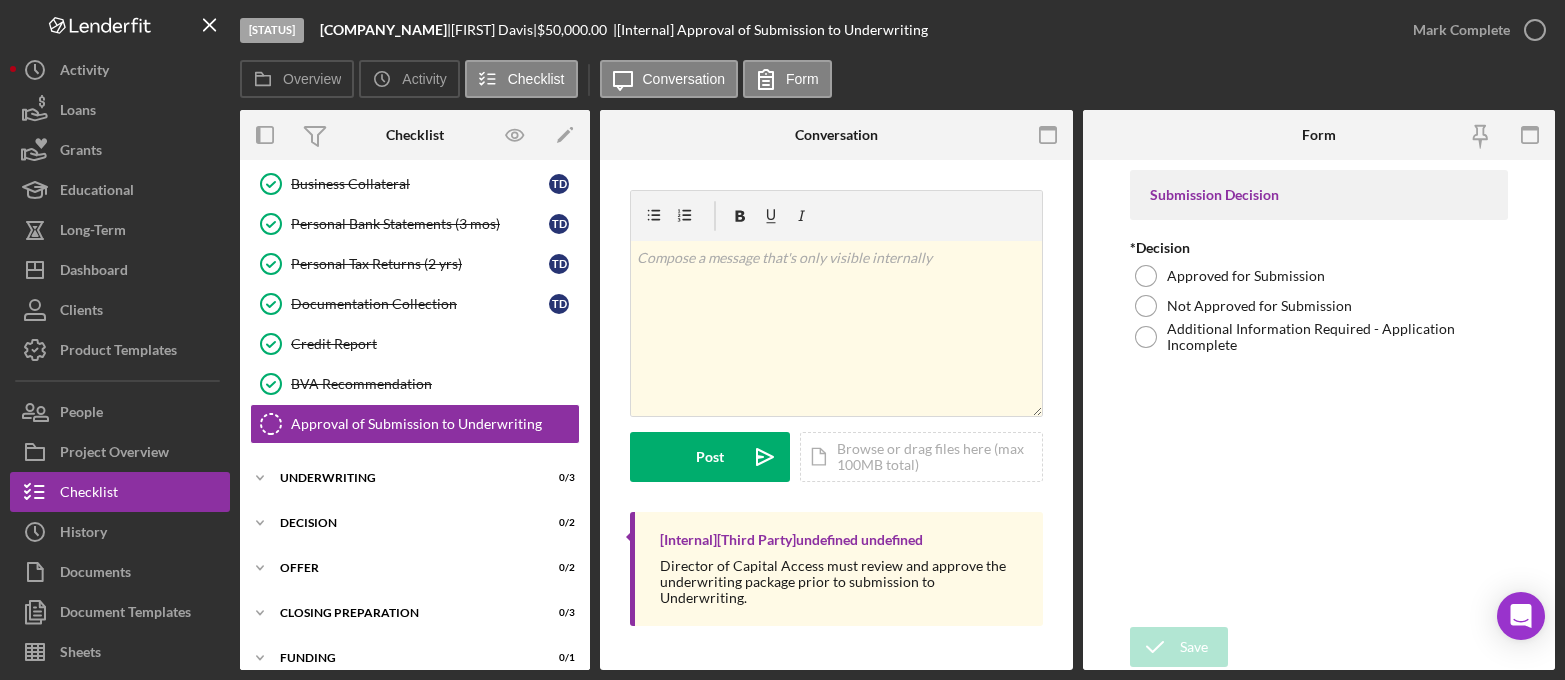 scroll, scrollTop: 350, scrollLeft: 0, axis: vertical 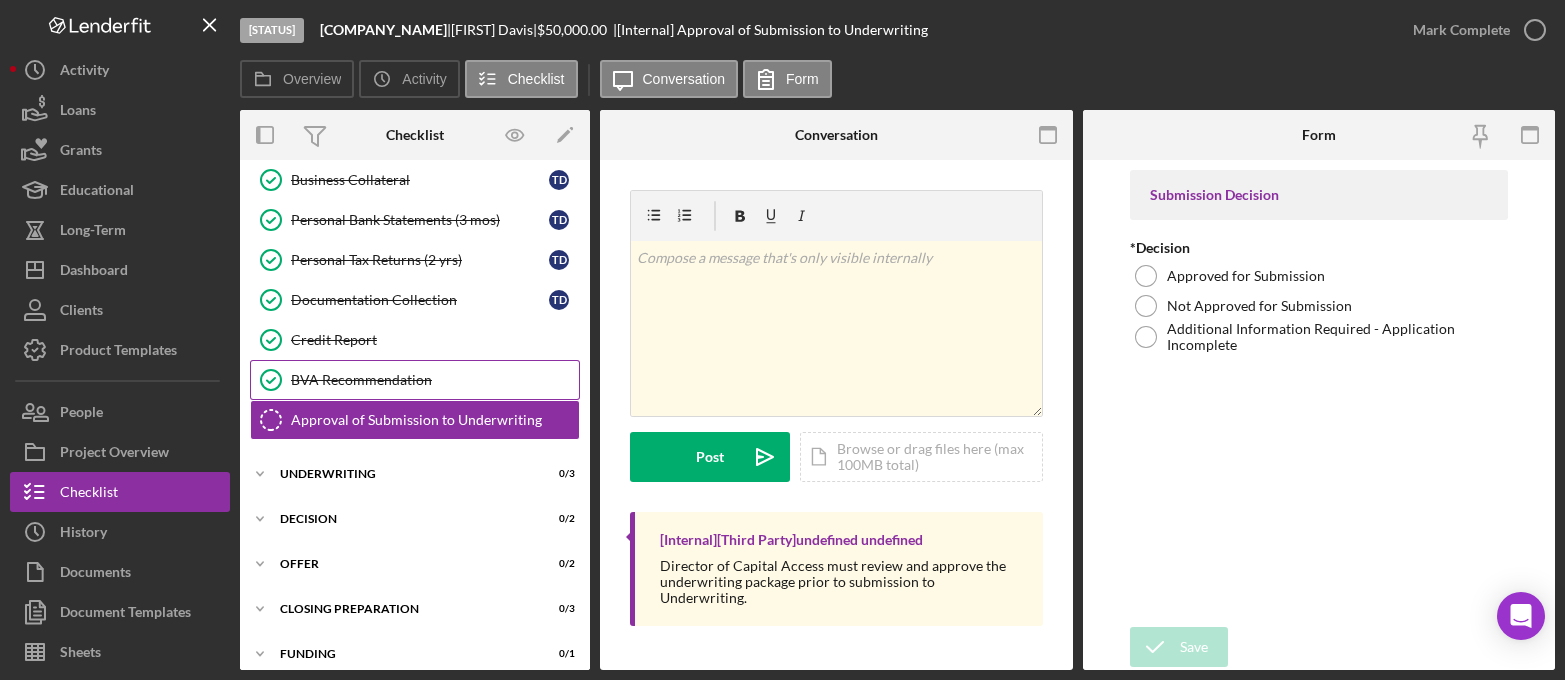 click on "BVA Recommendation" at bounding box center (435, 380) 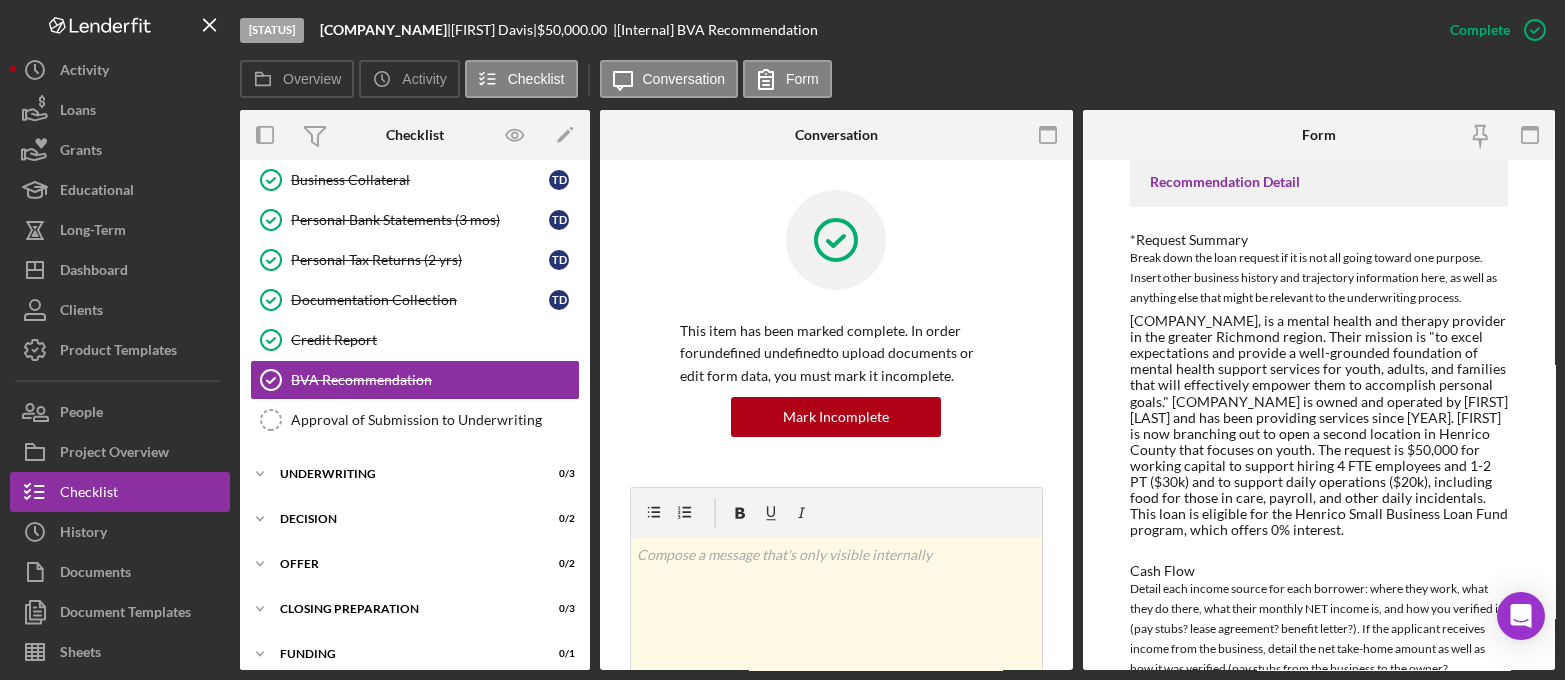 scroll, scrollTop: 874, scrollLeft: 0, axis: vertical 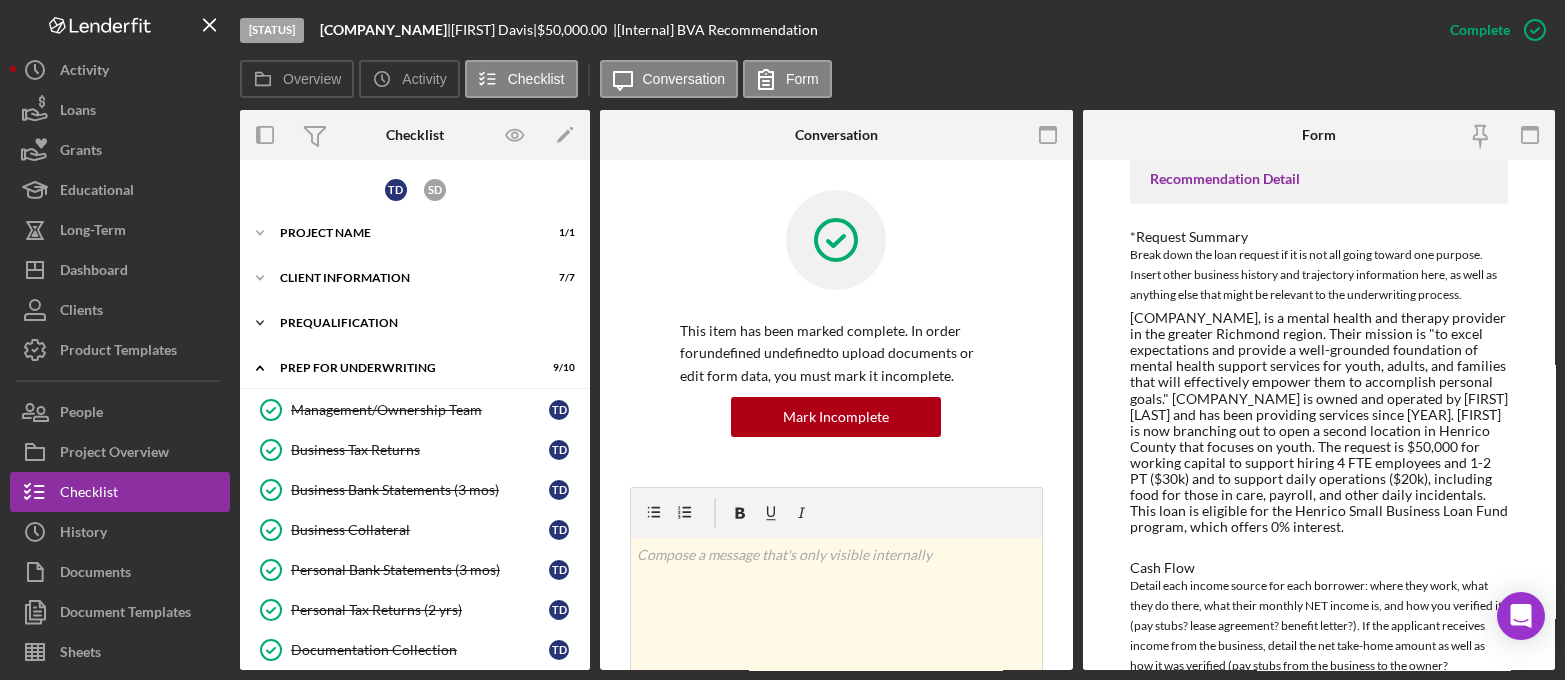 click on "Prequalification" at bounding box center [422, 323] 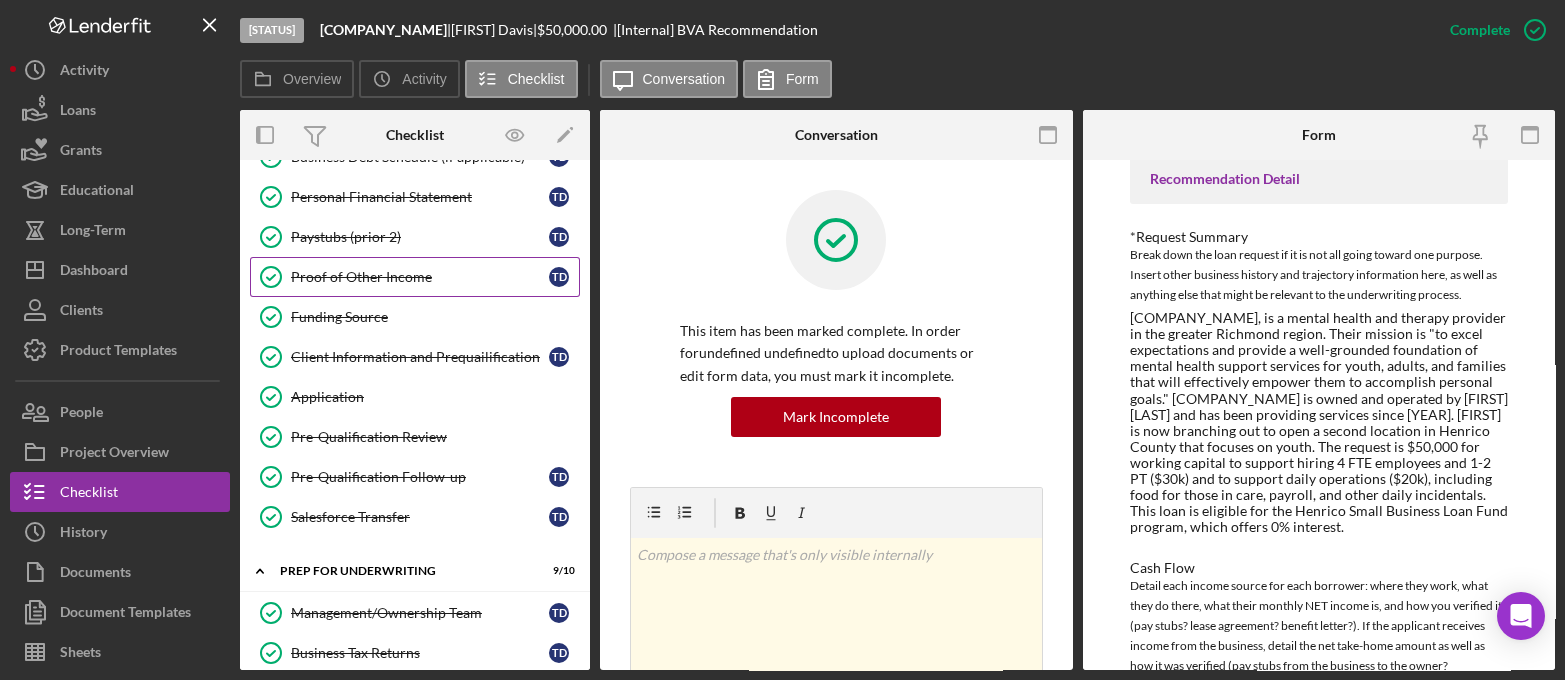 scroll, scrollTop: 375, scrollLeft: 0, axis: vertical 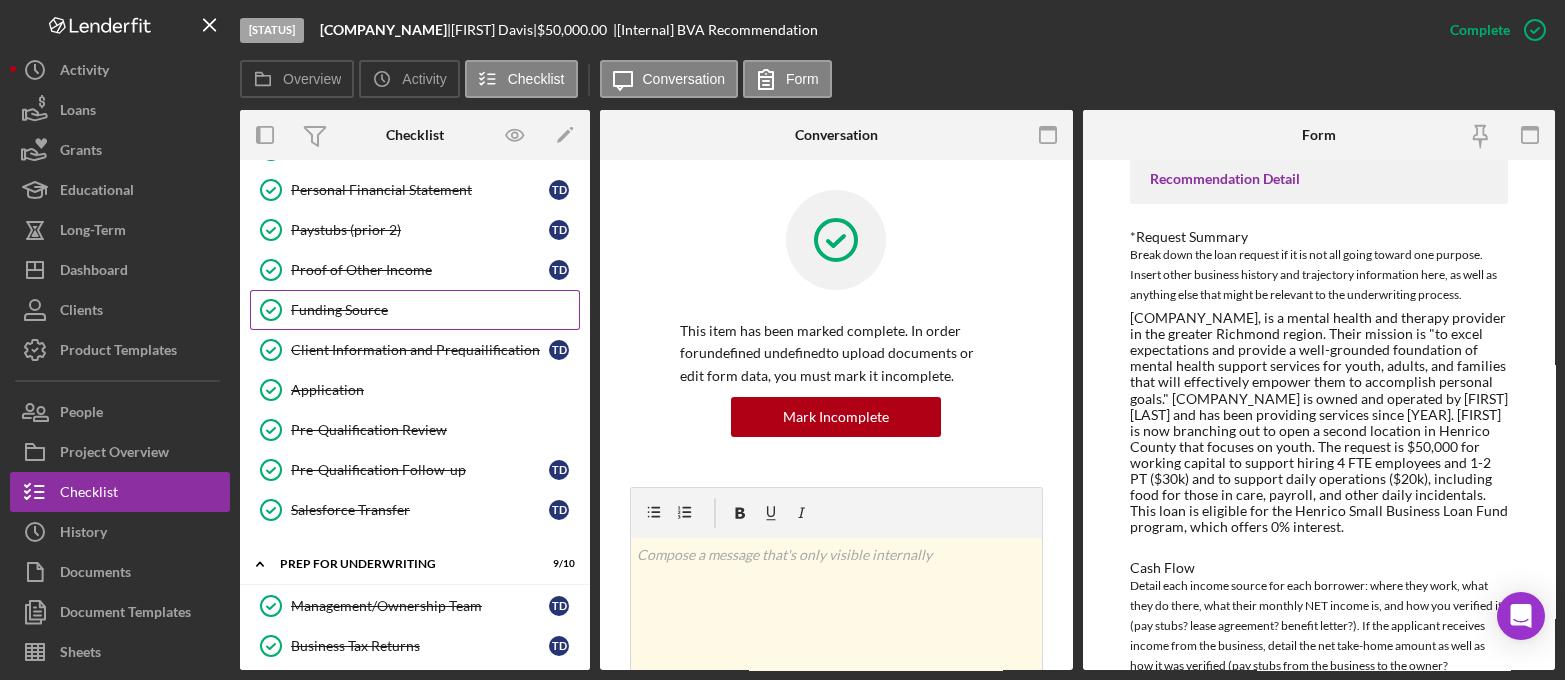 click on "Funding Source" at bounding box center (435, 310) 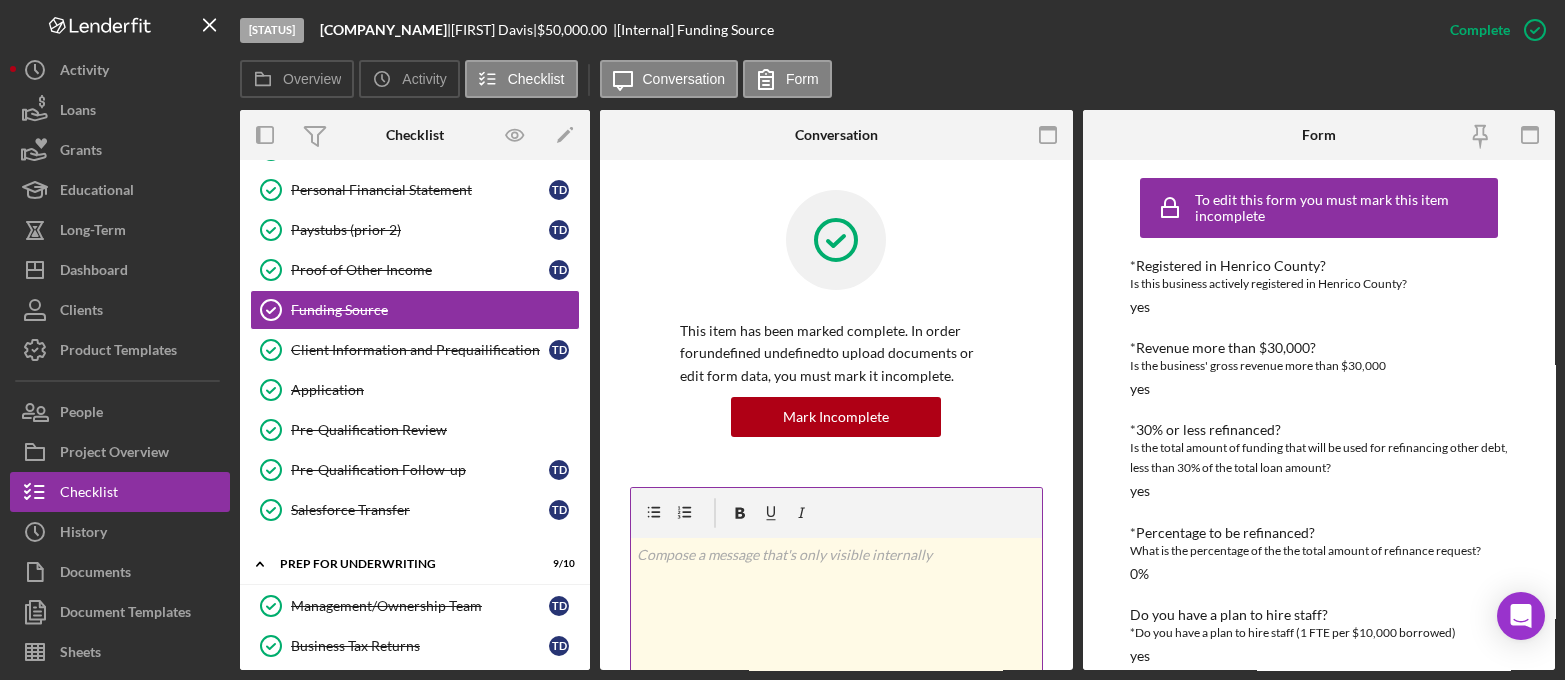 scroll, scrollTop: 0, scrollLeft: 0, axis: both 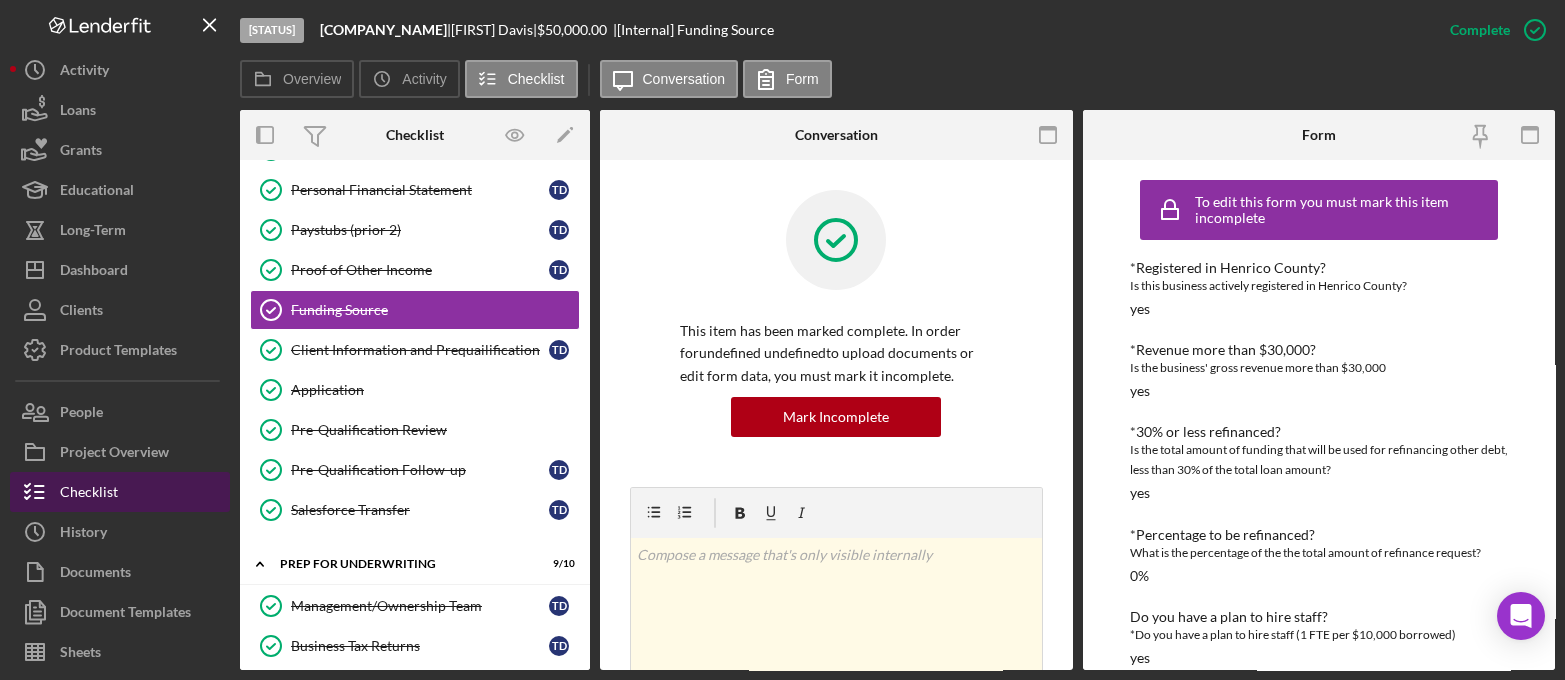 click on "Checklist" at bounding box center (120, 492) 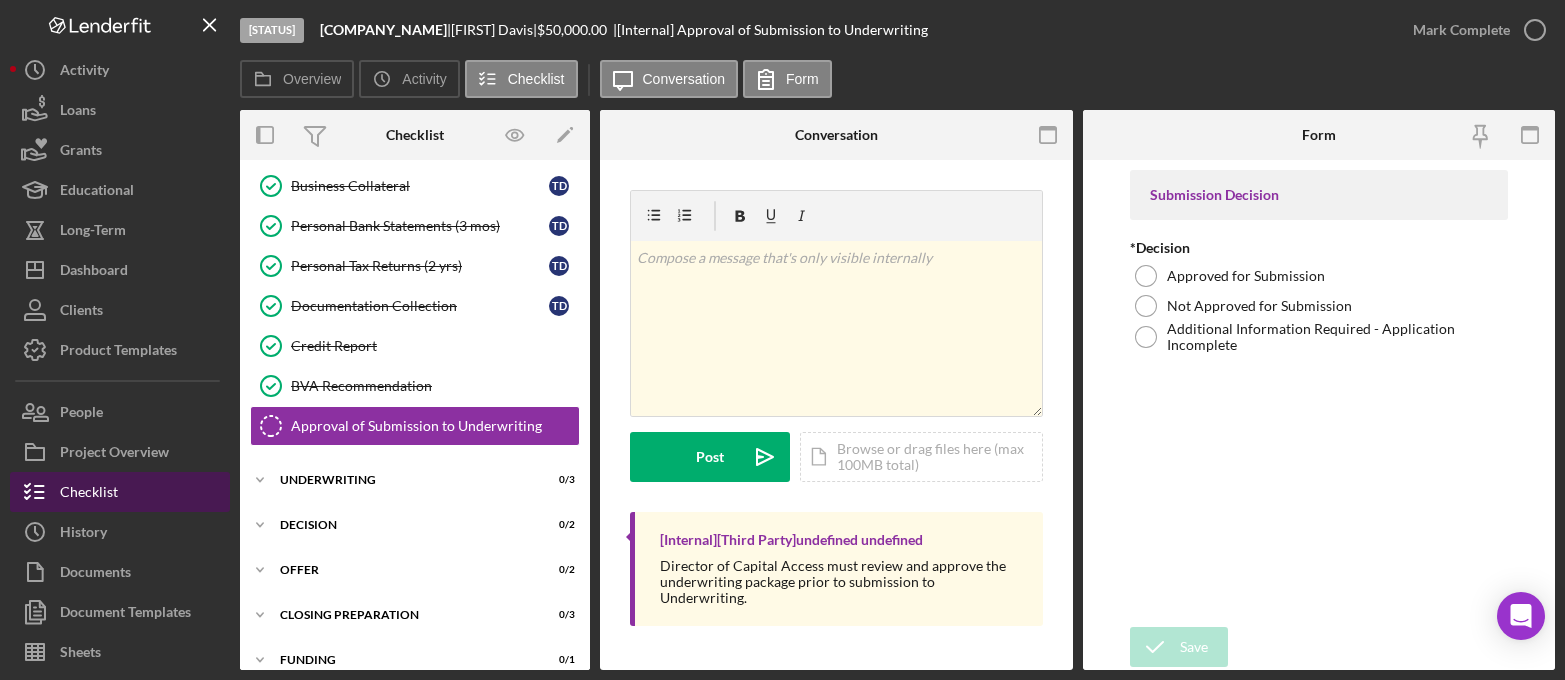 scroll, scrollTop: 916, scrollLeft: 0, axis: vertical 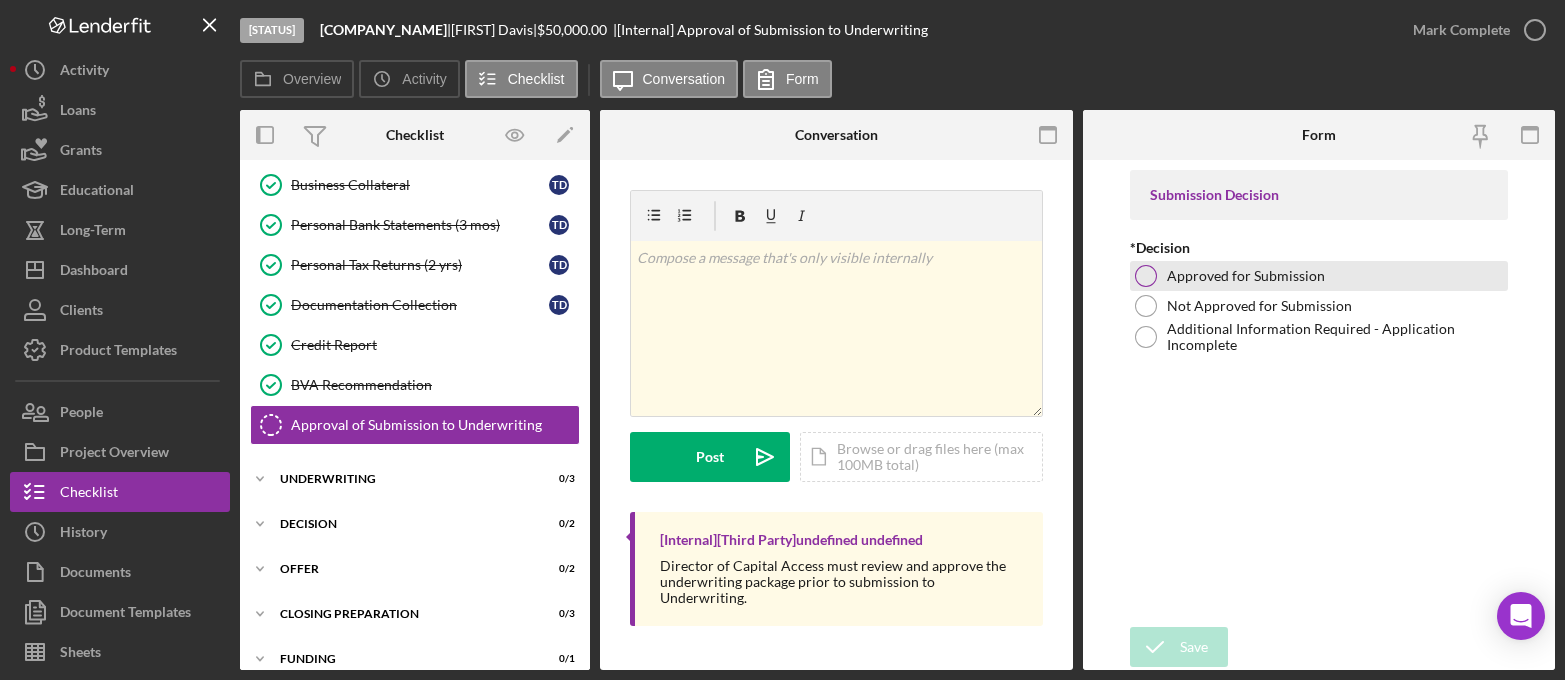 click at bounding box center [1146, 276] 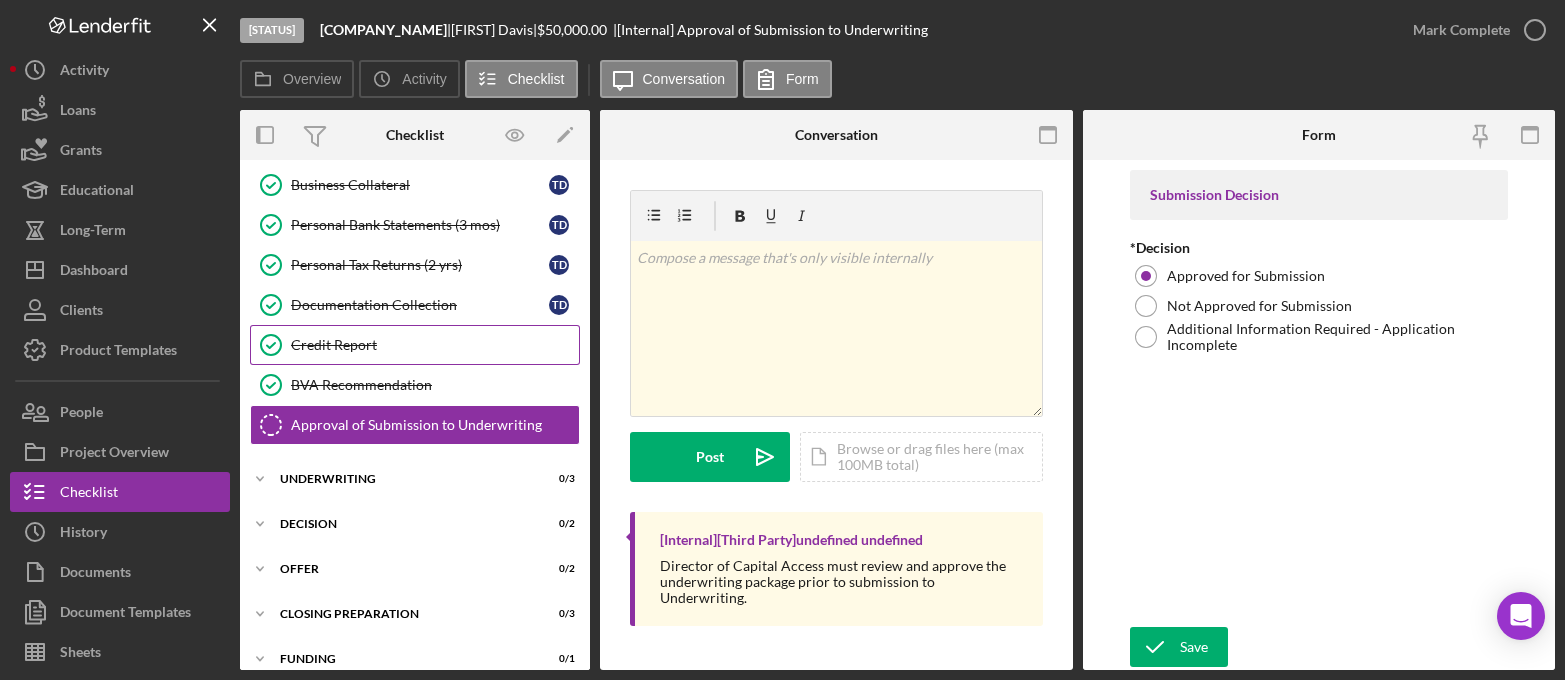 click on "Credit Report Credit Report" at bounding box center [415, 345] 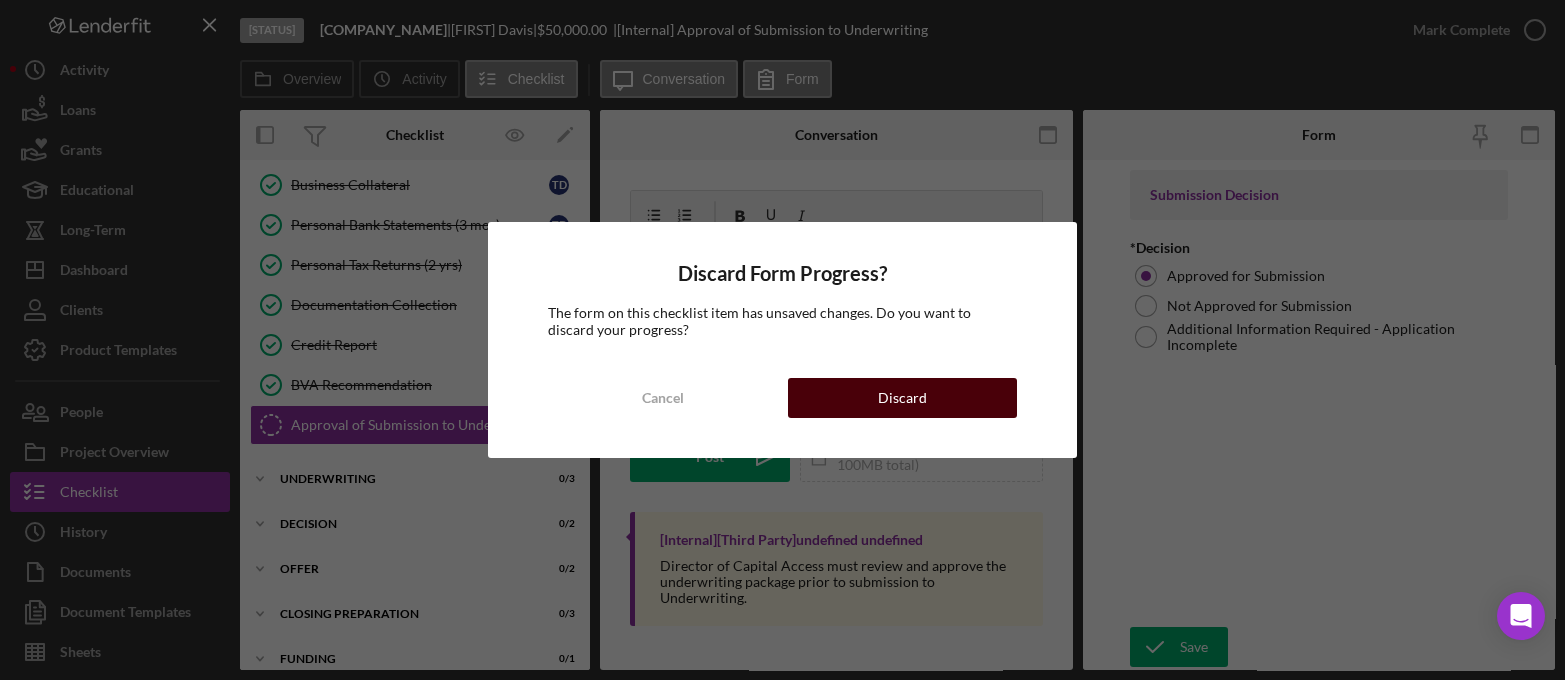 click on "Discard" at bounding box center (903, 398) 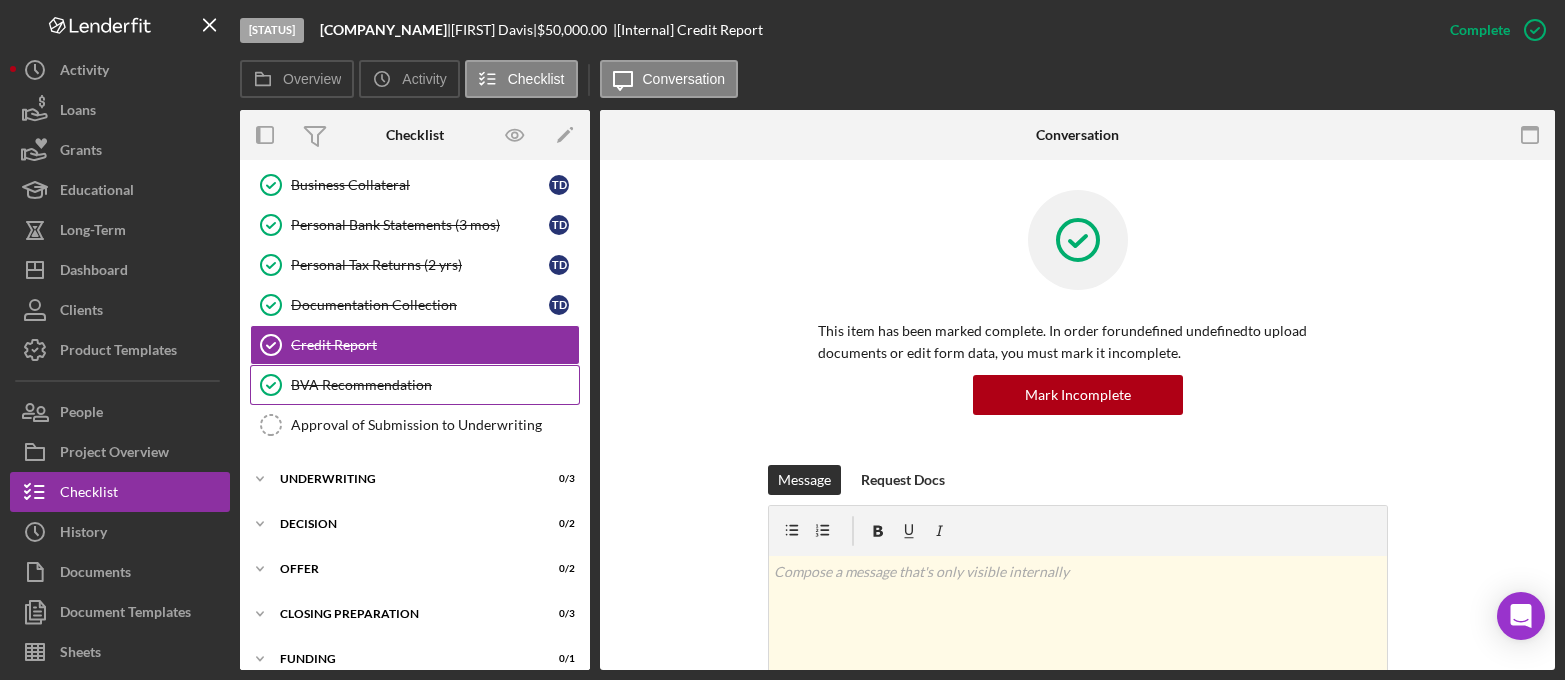 click on "BVA Recommendation" at bounding box center [435, 385] 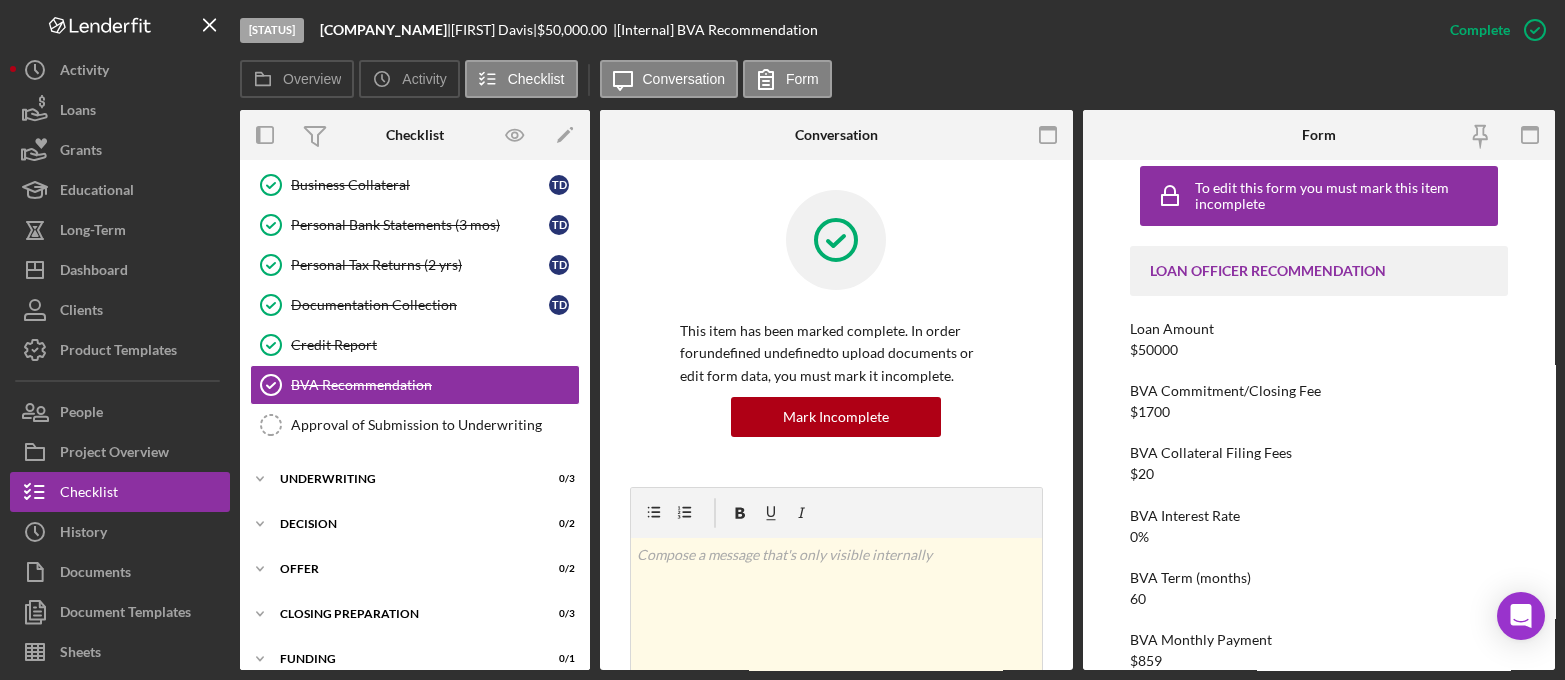 scroll, scrollTop: 0, scrollLeft: 0, axis: both 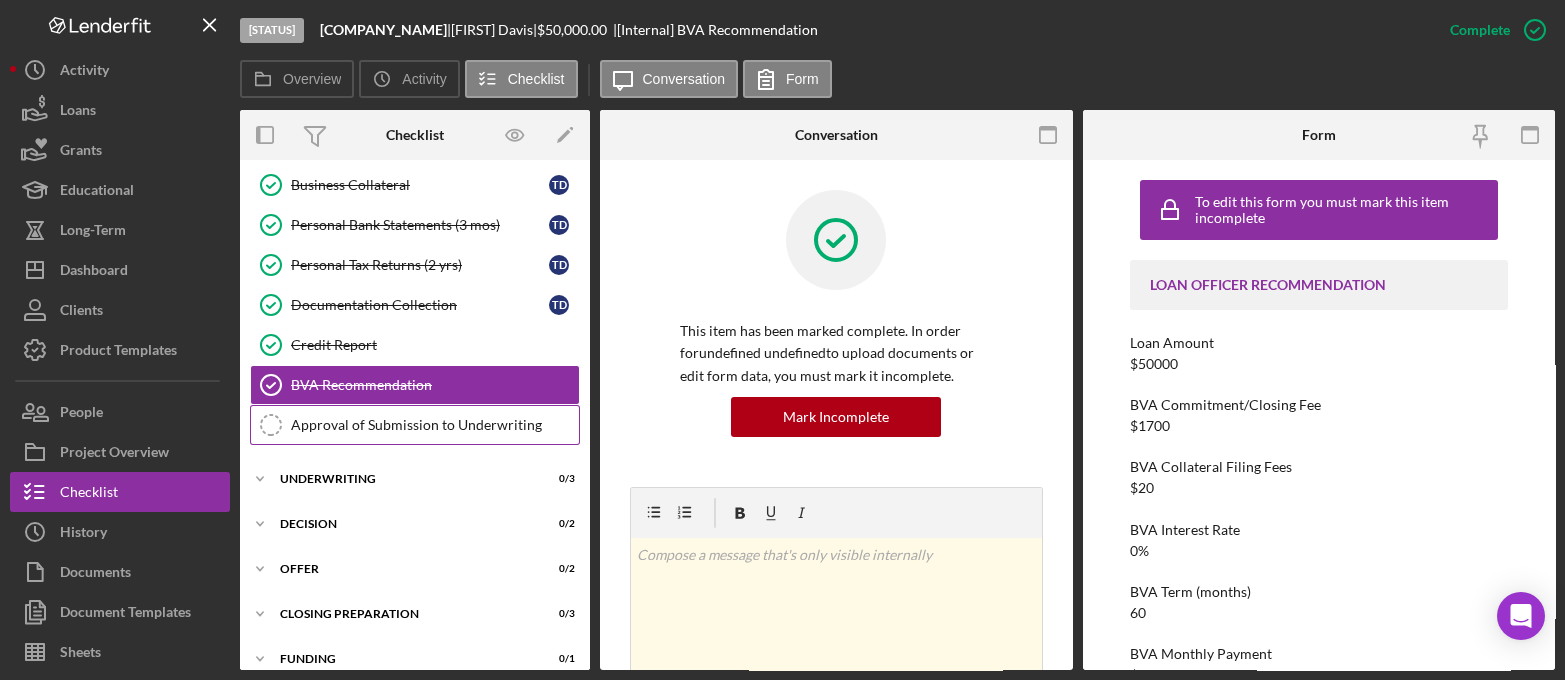 click on "Approval of Submission to Underwriting" 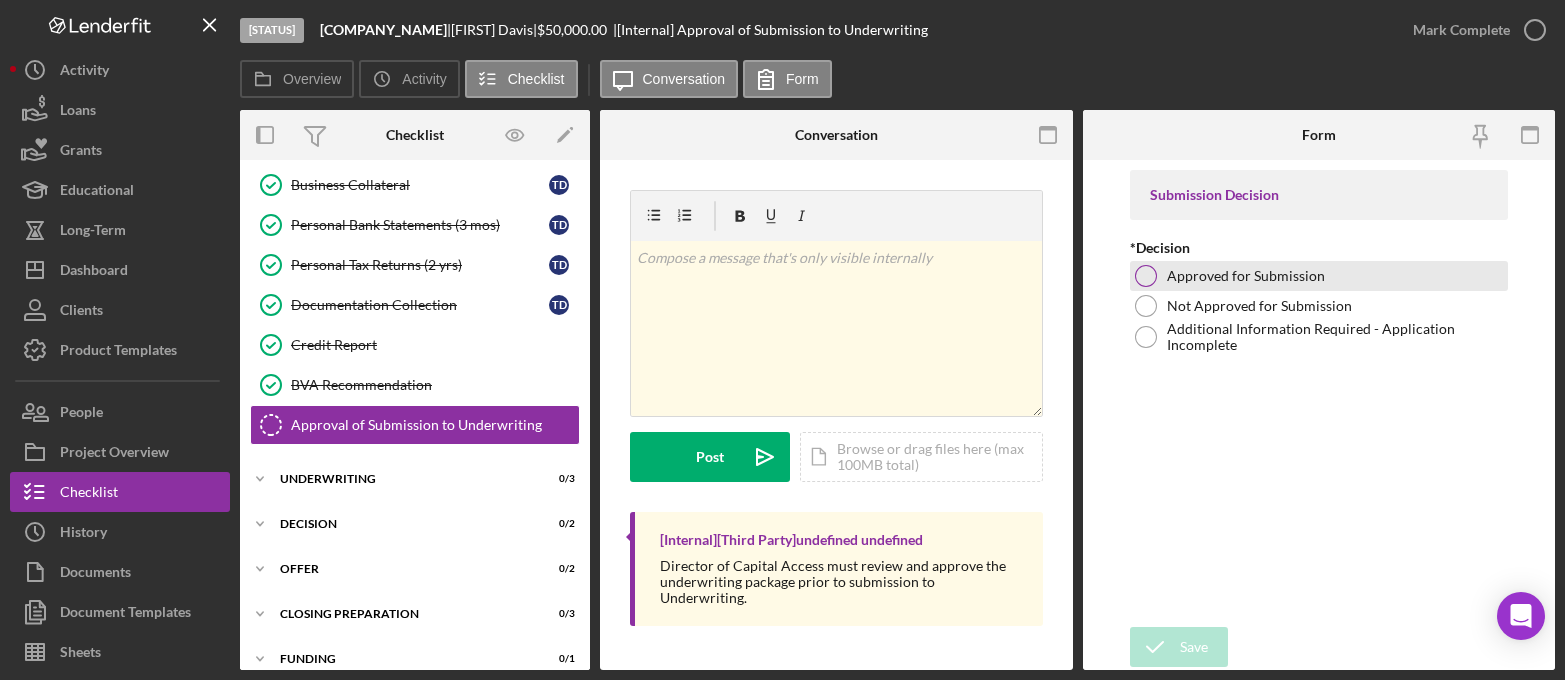 click on "Approved for Submission" at bounding box center [1246, 276] 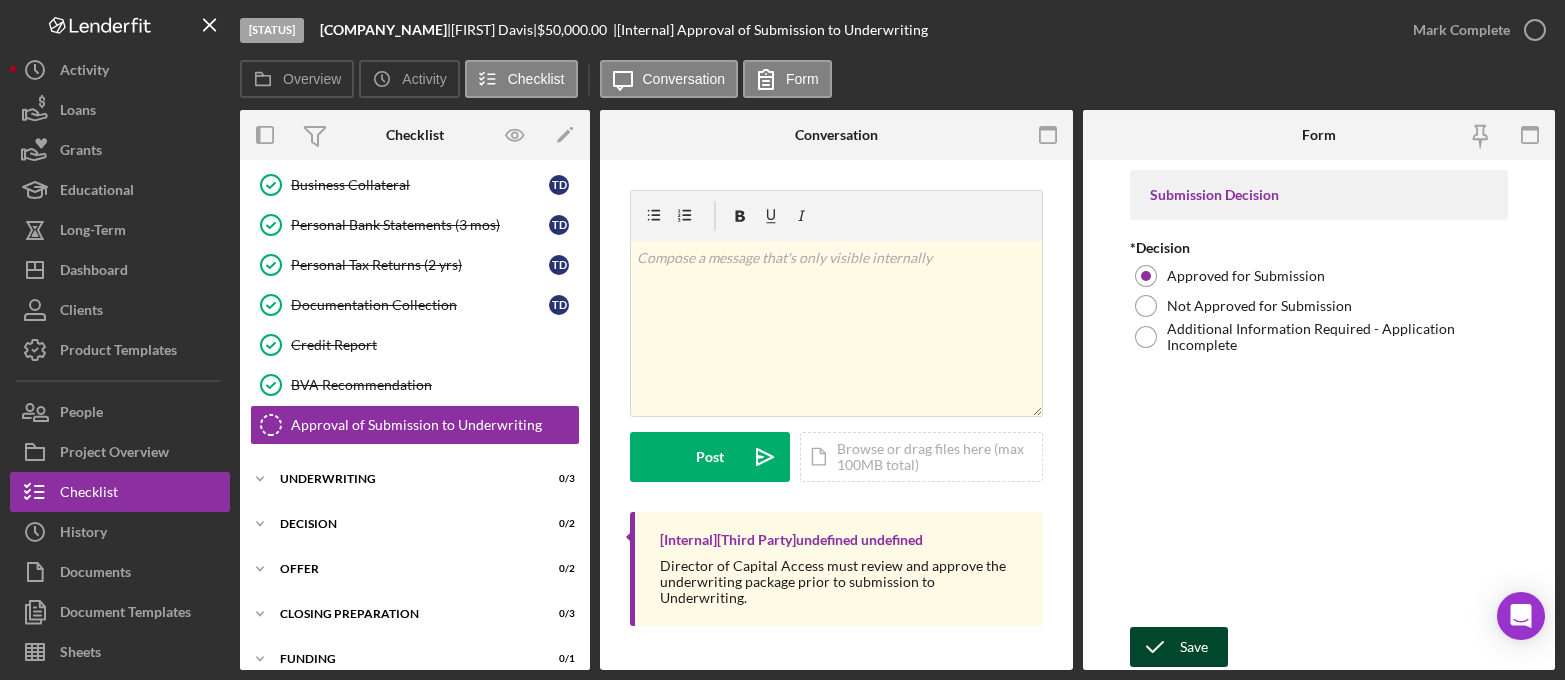 click on "Save" at bounding box center (1194, 647) 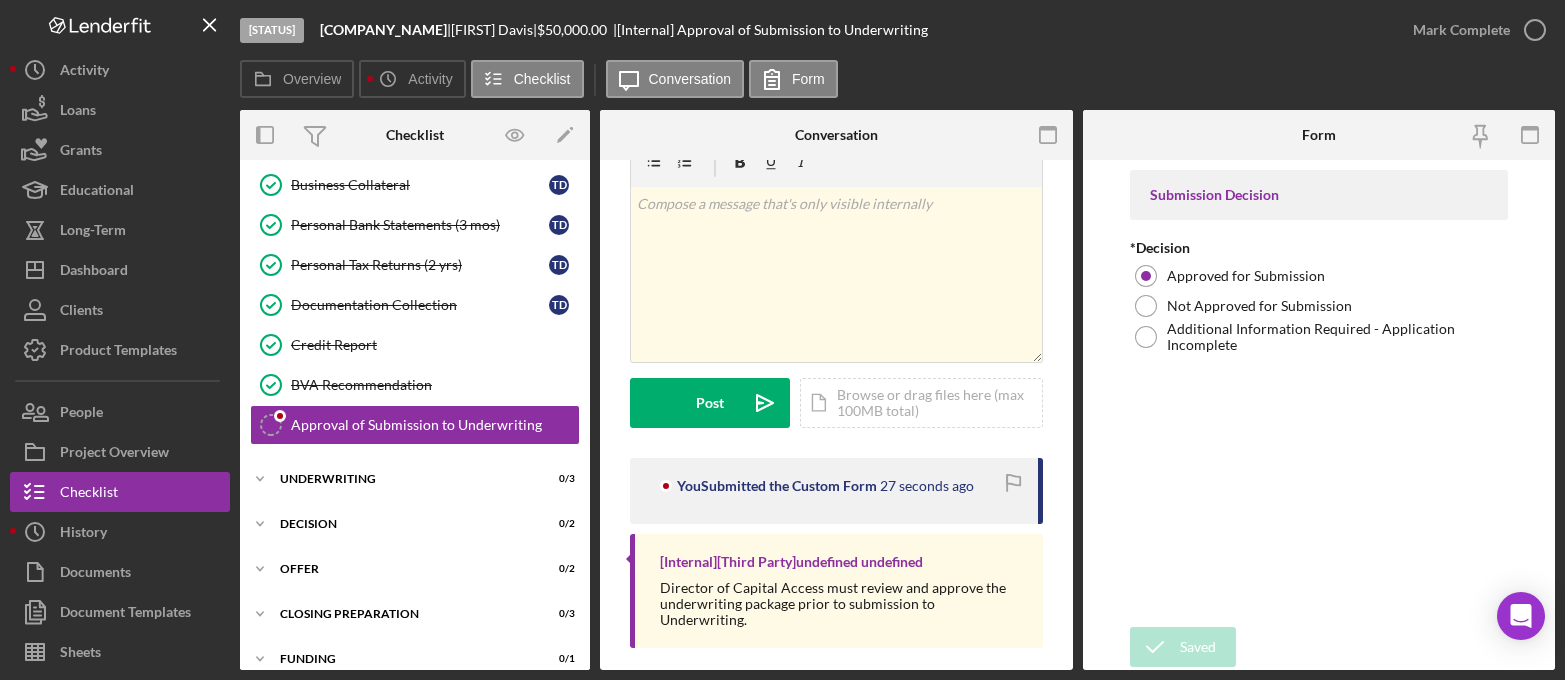 scroll, scrollTop: 55, scrollLeft: 0, axis: vertical 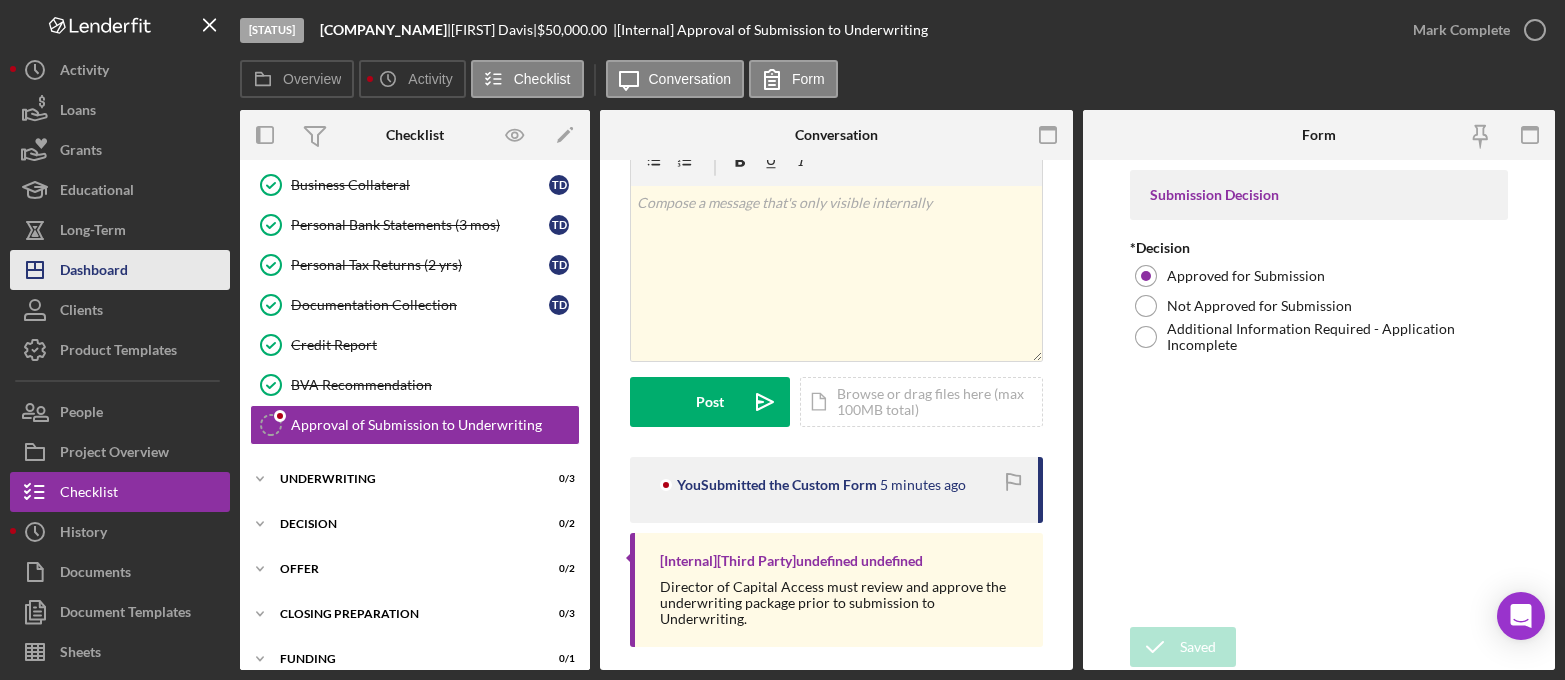 click on "Dashboard" at bounding box center (94, 272) 